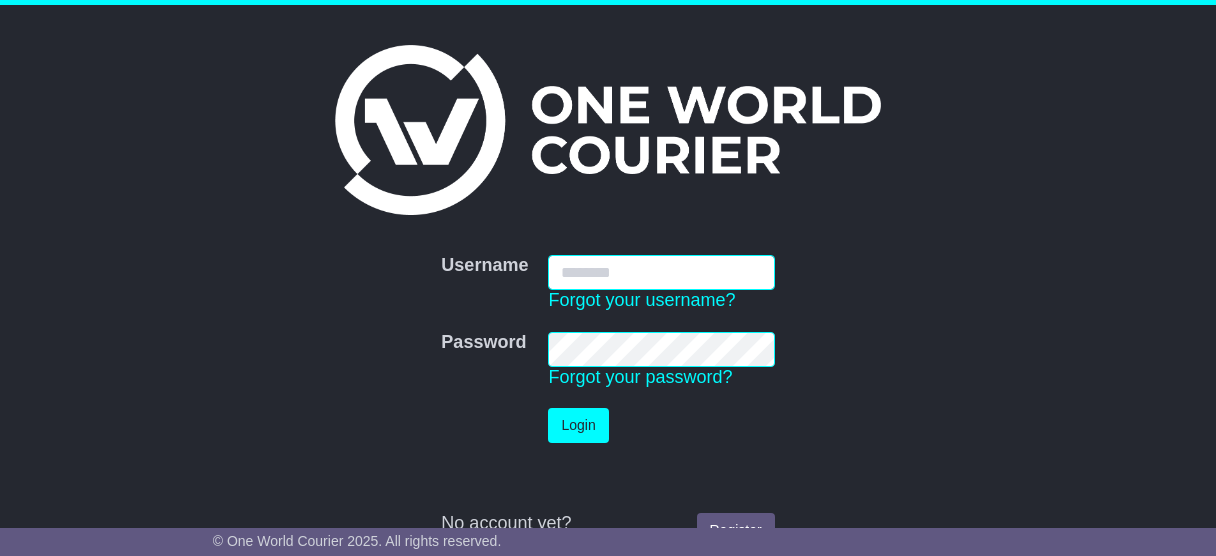 scroll, scrollTop: 0, scrollLeft: 0, axis: both 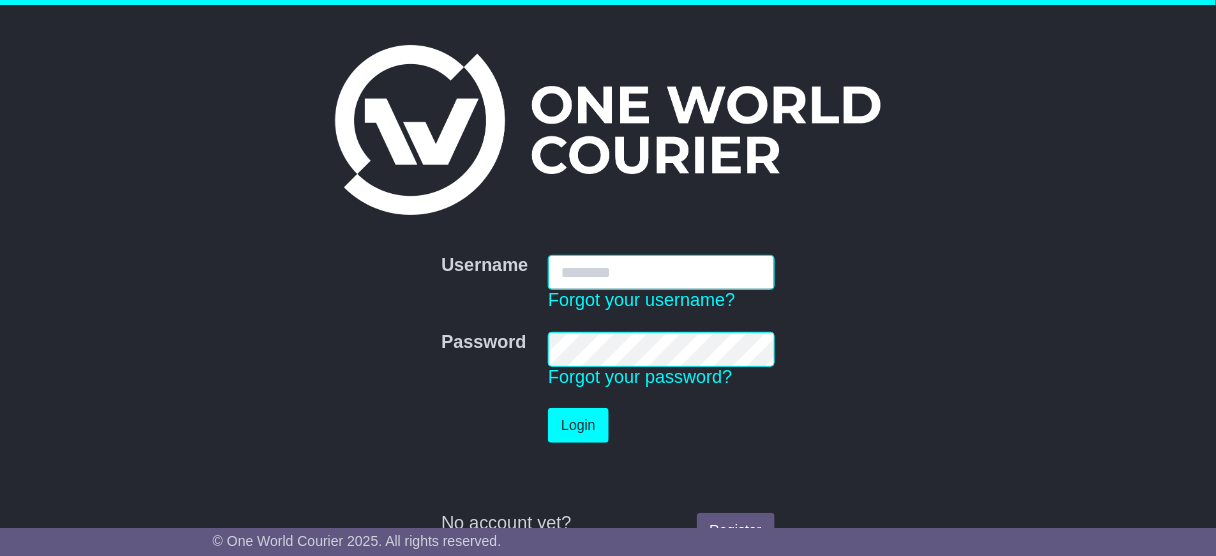 type on "**********" 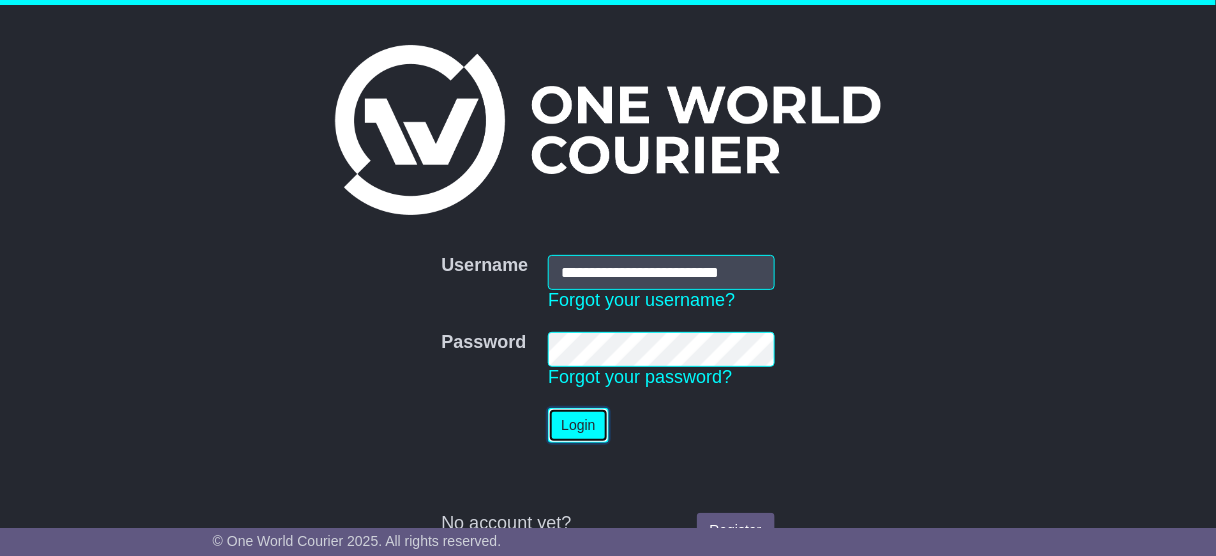 click on "Login" at bounding box center (578, 425) 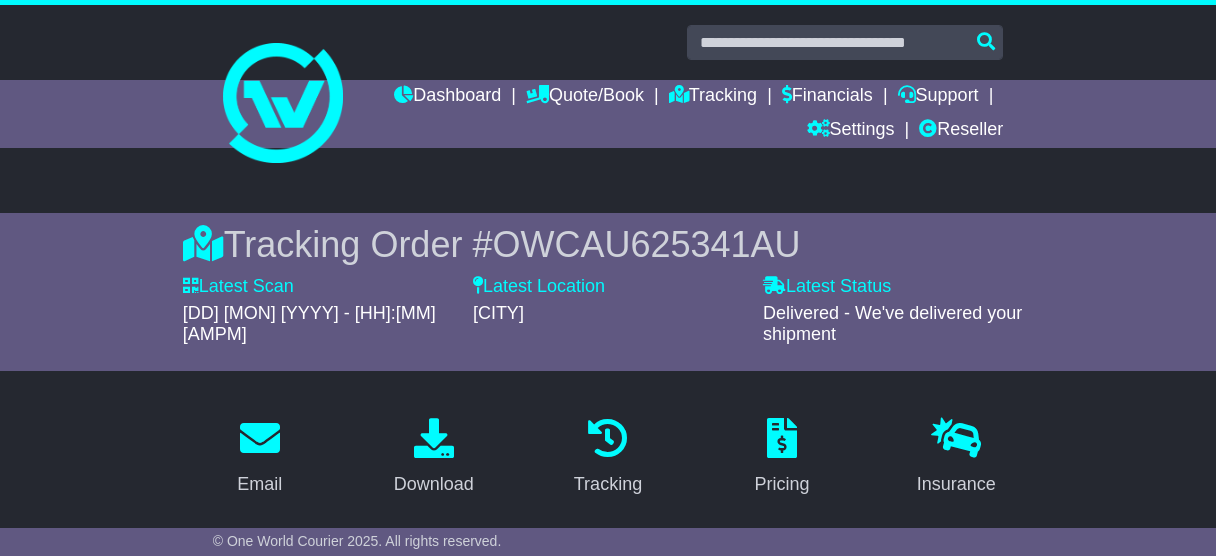 click at bounding box center (845, 42) 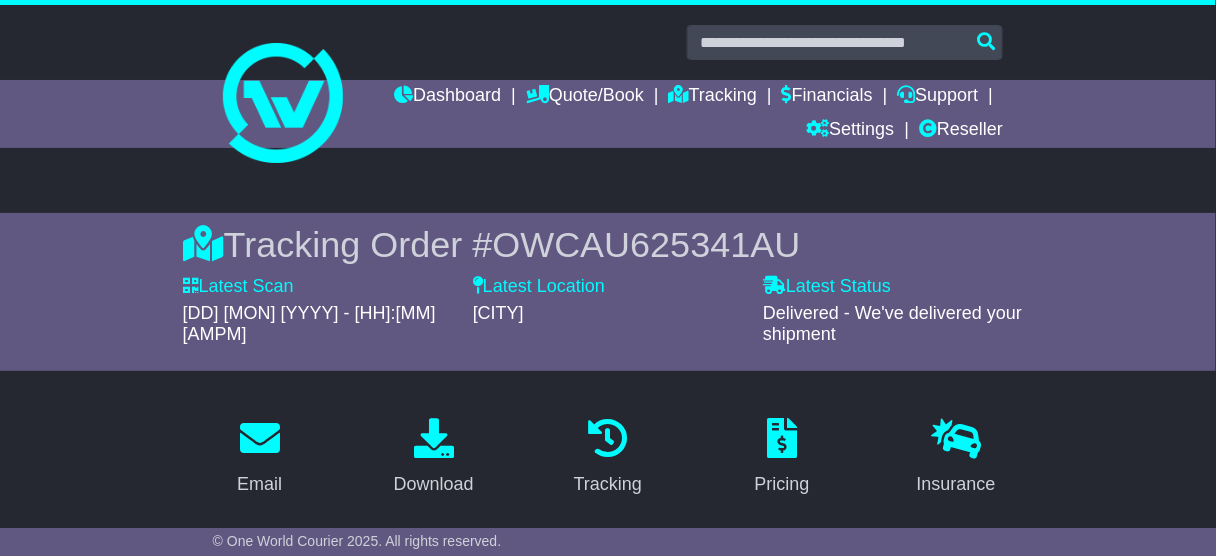 scroll, scrollTop: 0, scrollLeft: 0, axis: both 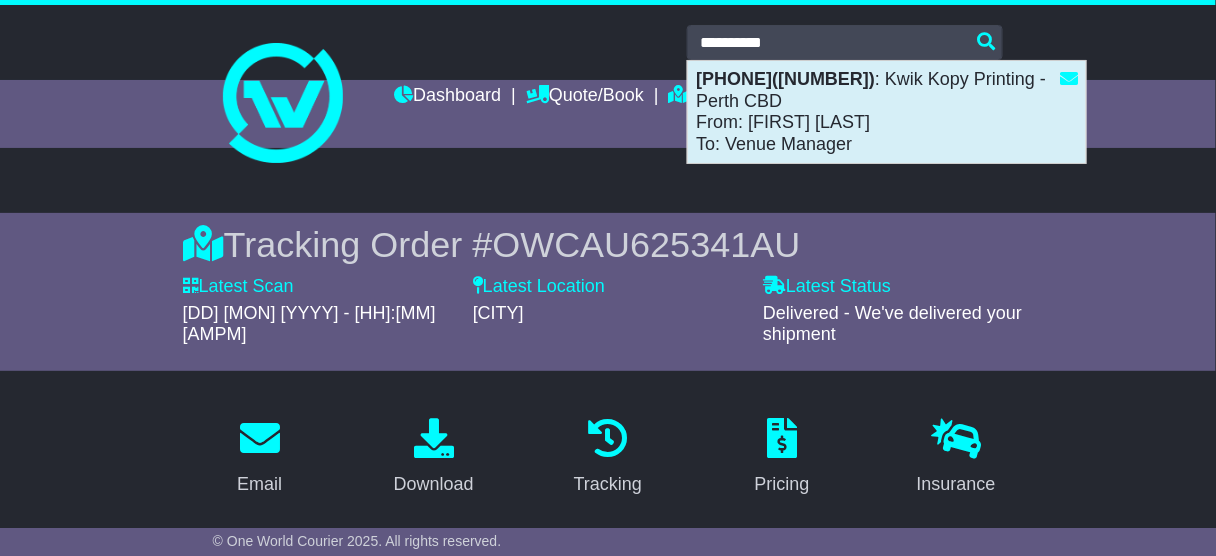 click on "4097051324(128849) : Kwik Kopy Printing - Perth CBD From: Kim Downing To: Venue Manager" at bounding box center (887, 112) 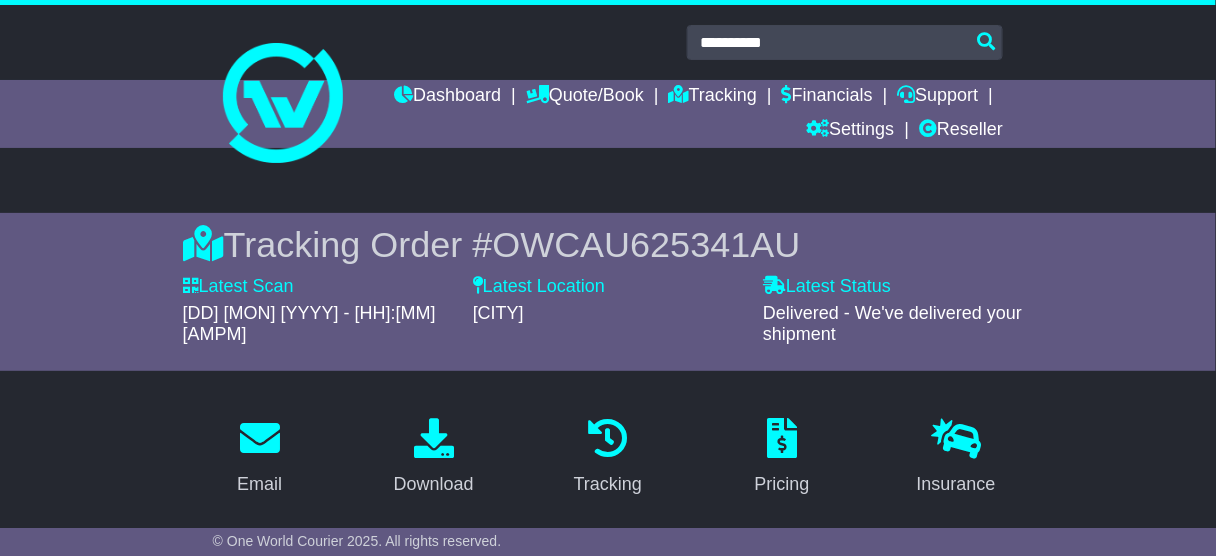 type on "**********" 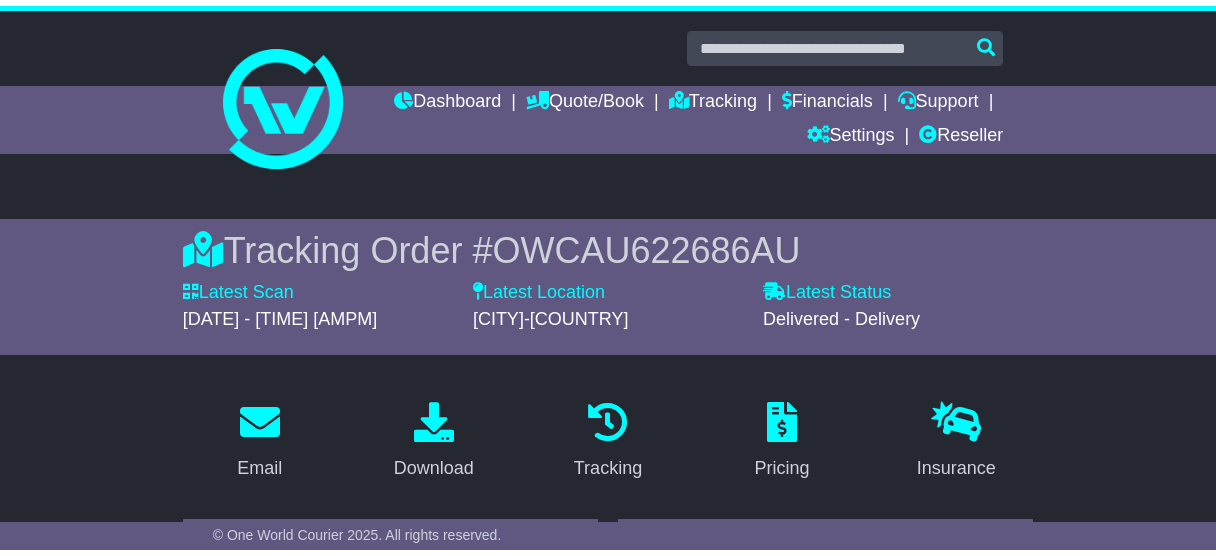 scroll, scrollTop: 0, scrollLeft: 0, axis: both 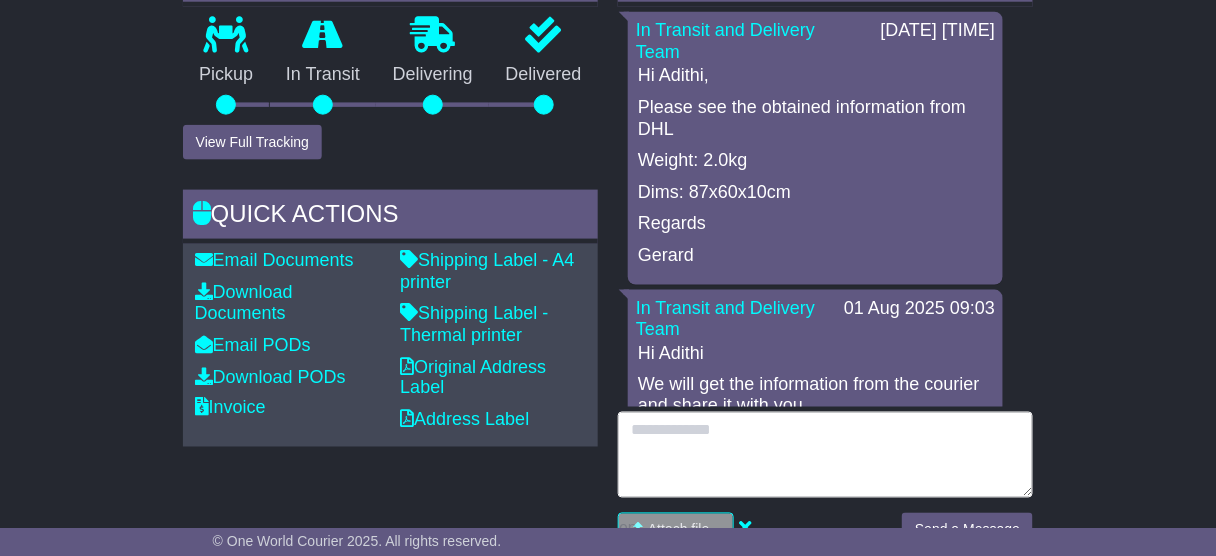 click at bounding box center [825, 455] 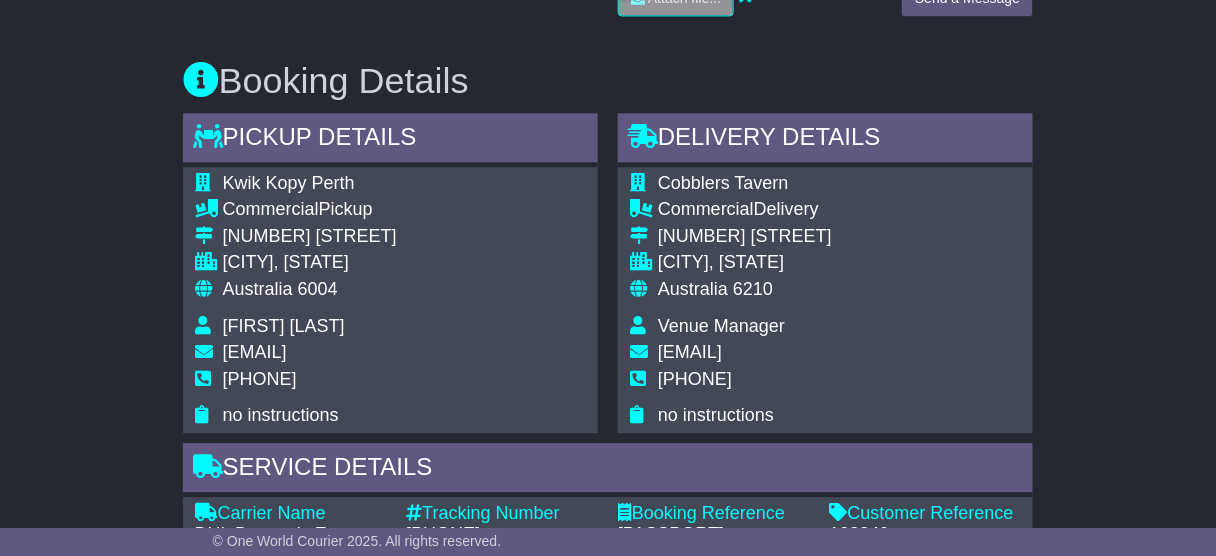 scroll, scrollTop: 1120, scrollLeft: 0, axis: vertical 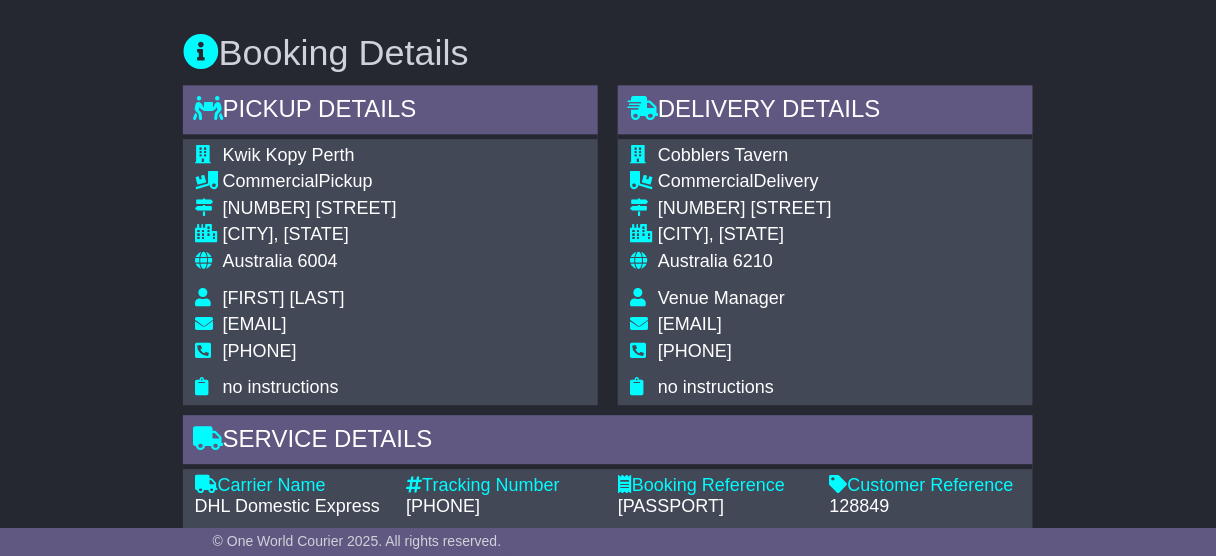 type on "**********" 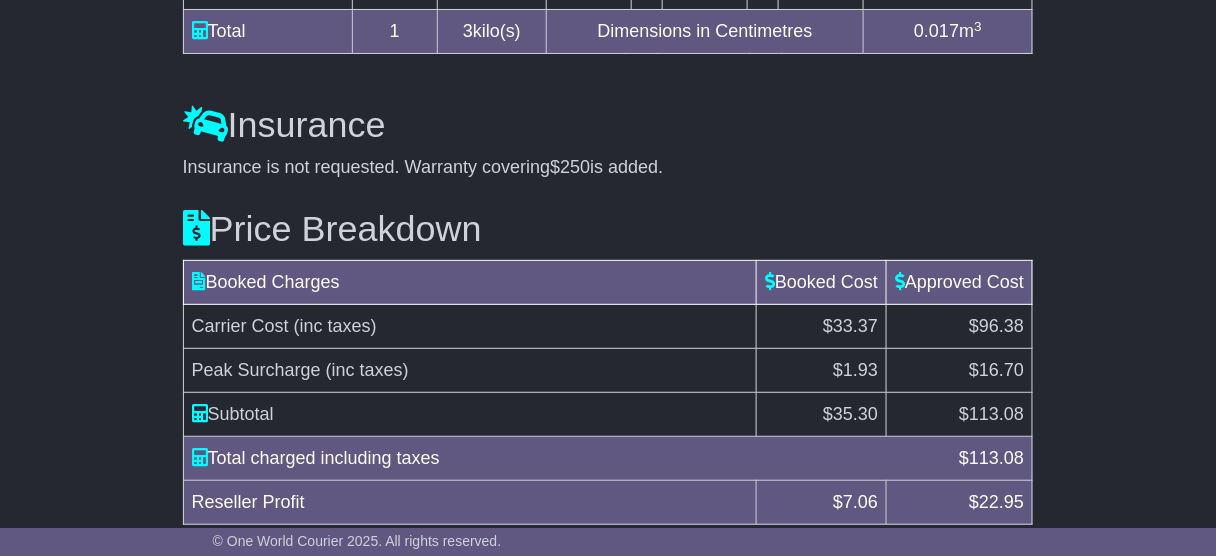 scroll, scrollTop: 2017, scrollLeft: 0, axis: vertical 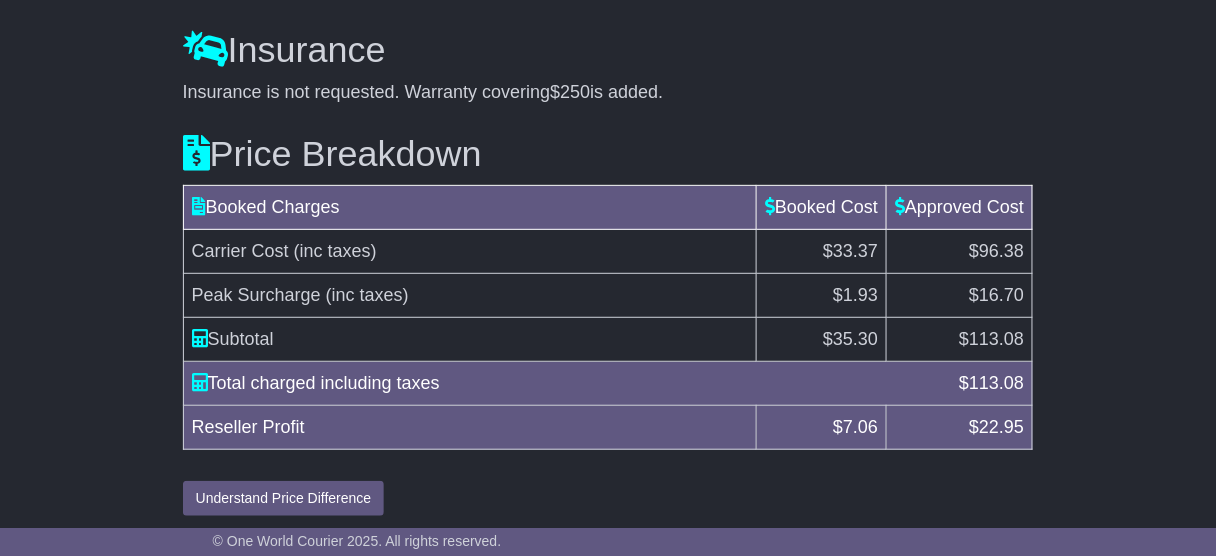 click on "113.08" at bounding box center [996, 339] 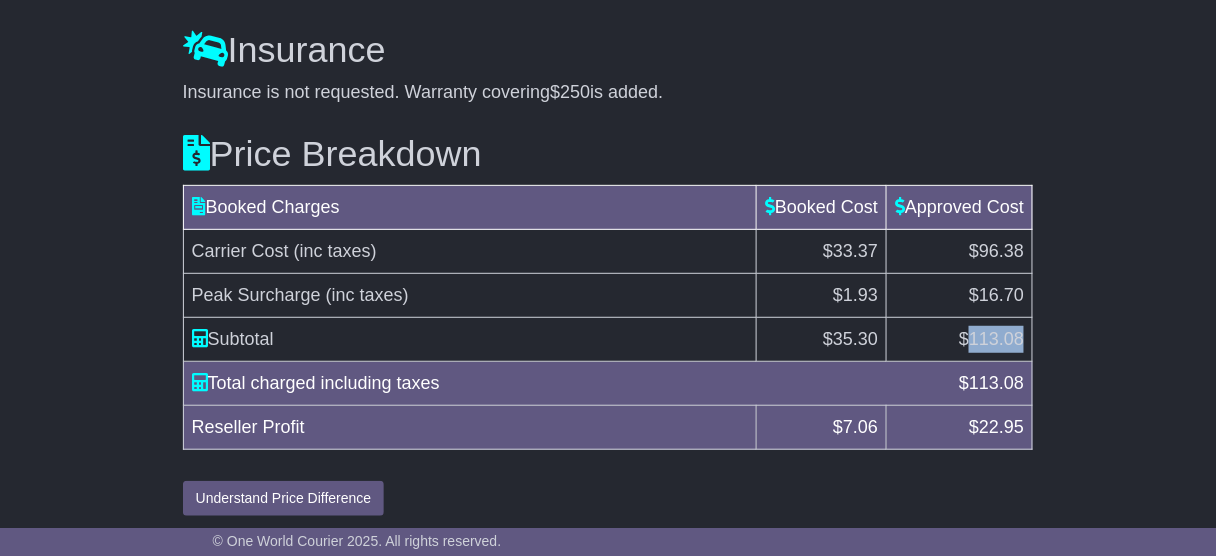 click on "113.08" at bounding box center (996, 339) 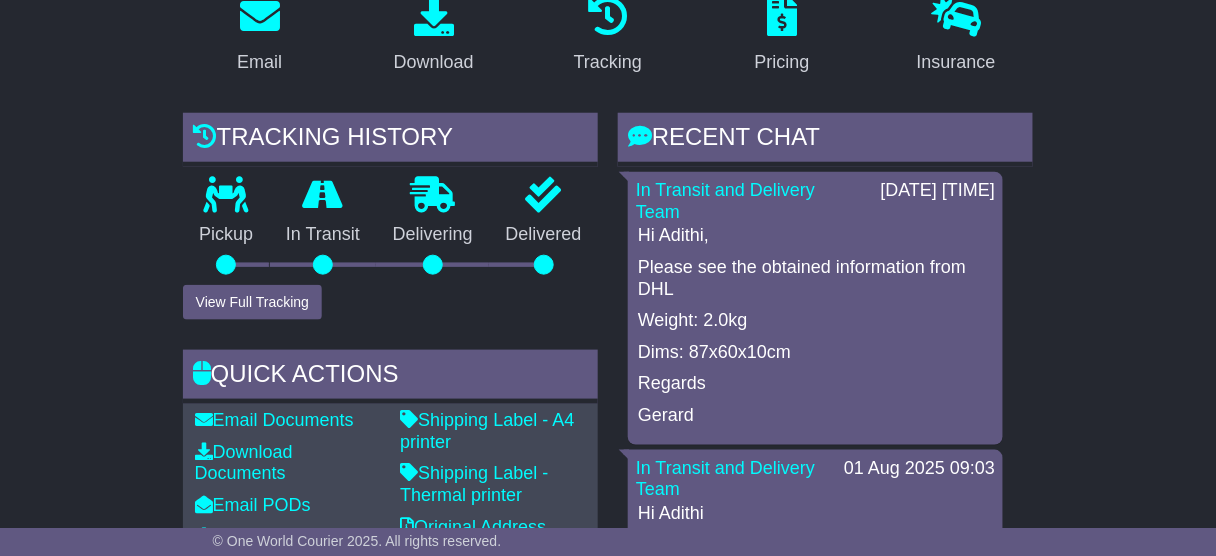 scroll, scrollTop: 400, scrollLeft: 0, axis: vertical 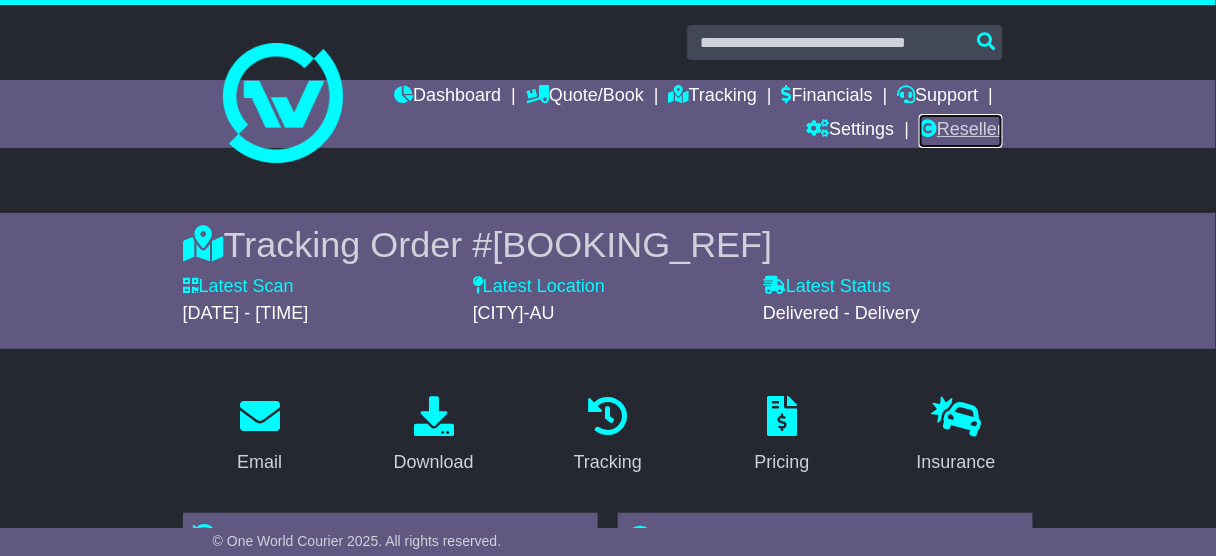 click on "Reseller" at bounding box center (961, 131) 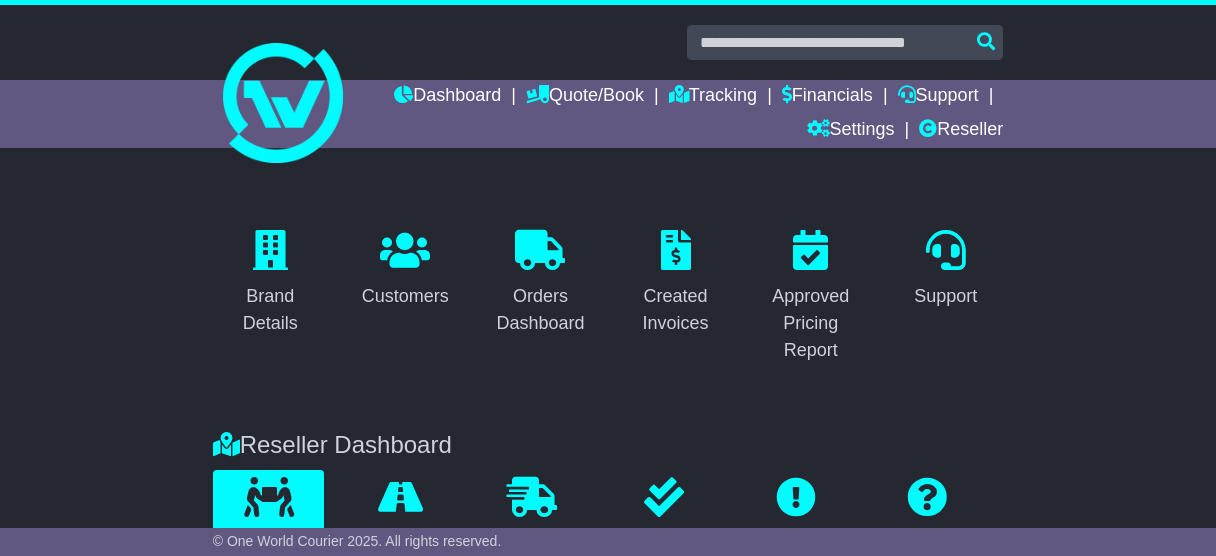 scroll, scrollTop: 0, scrollLeft: 0, axis: both 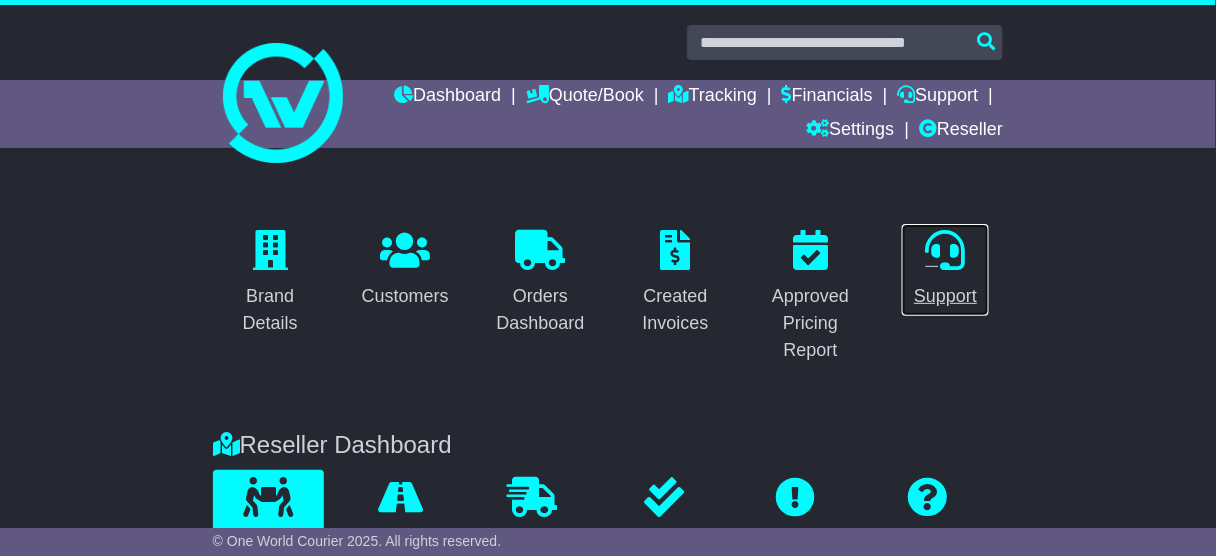 click on "Support" at bounding box center (945, 296) 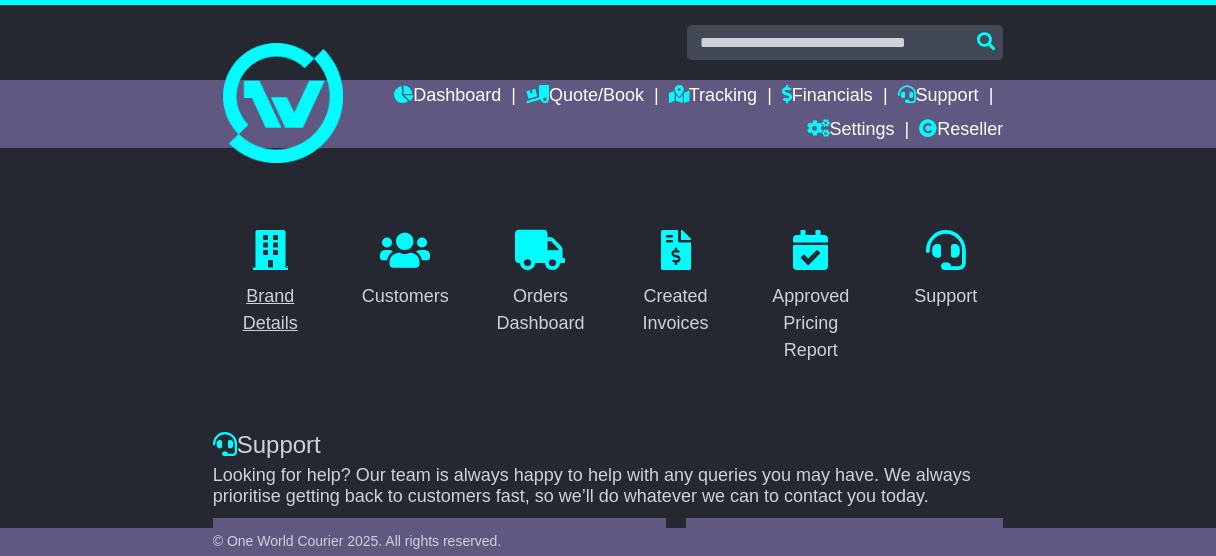 scroll, scrollTop: 5, scrollLeft: 0, axis: vertical 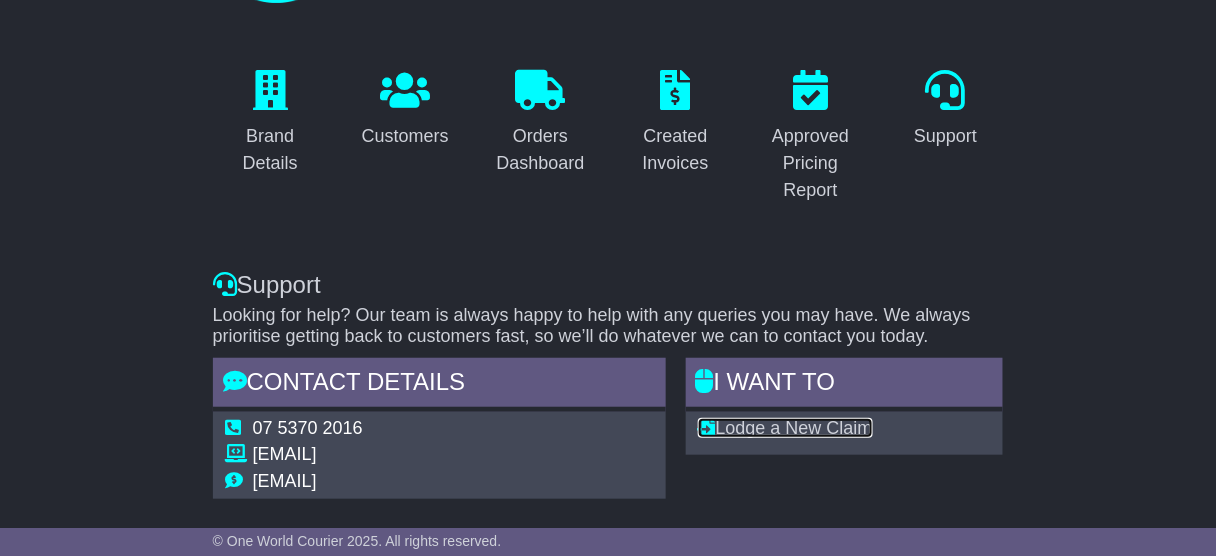 click on "Lodge a New Claim" at bounding box center [785, 428] 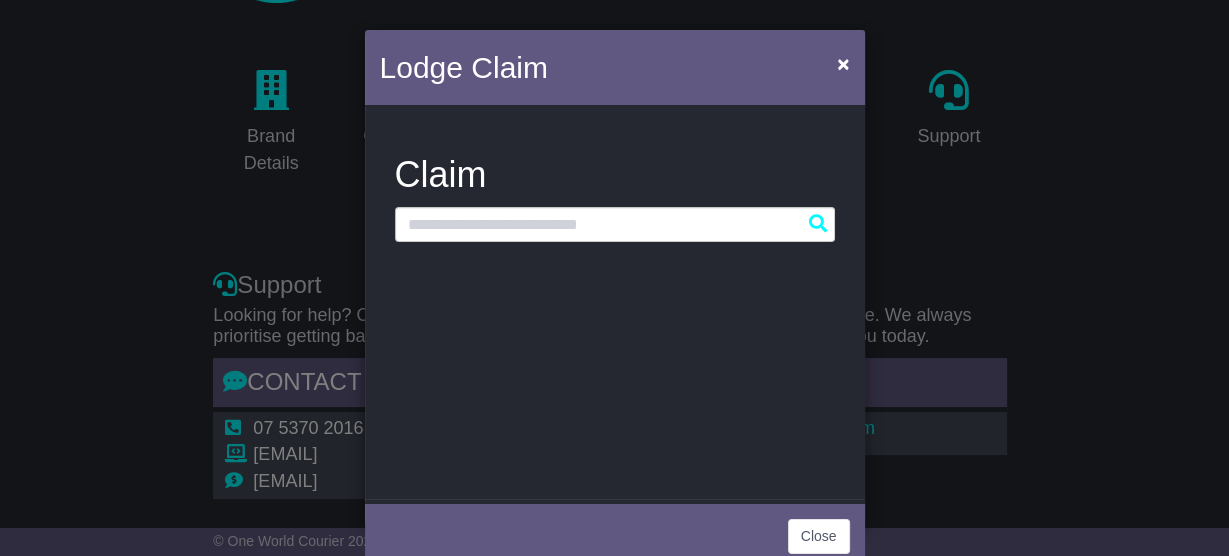click on "Claim" at bounding box center [615, 304] 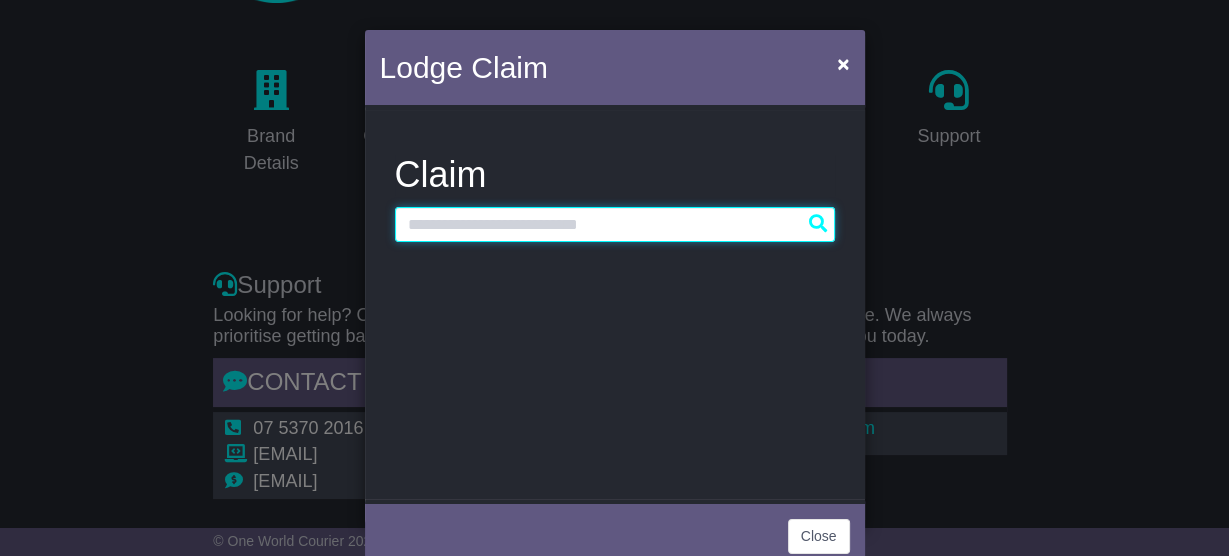 click at bounding box center (615, 224) 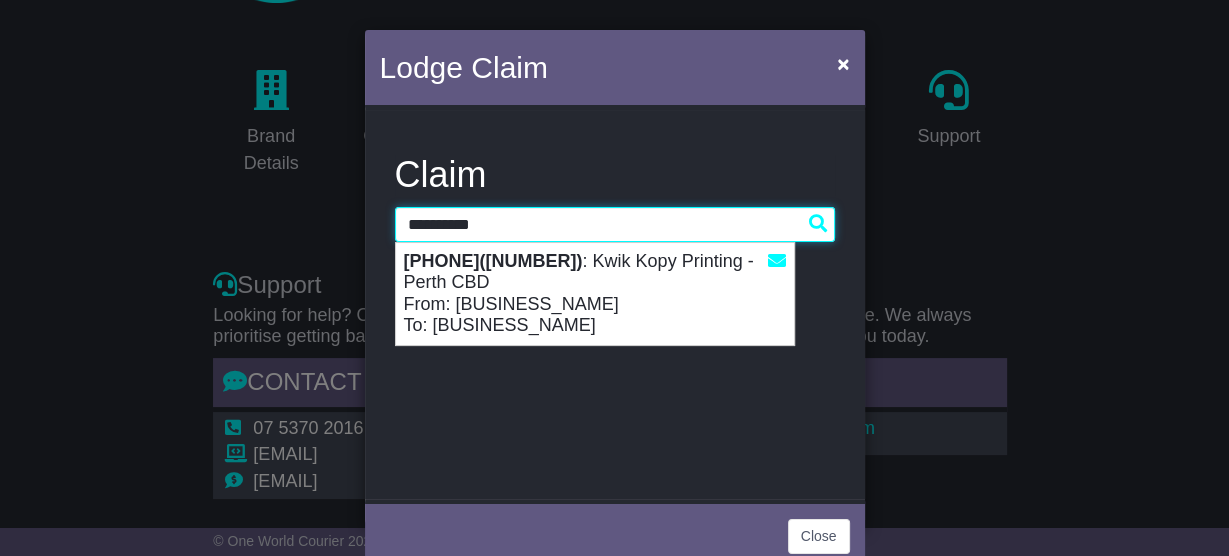 click on "4097051324(128849) : Kwik Kopy Printing - Perth CBD From: Kwik Kopy Perth To: Cobblers Tavern" at bounding box center [595, 294] 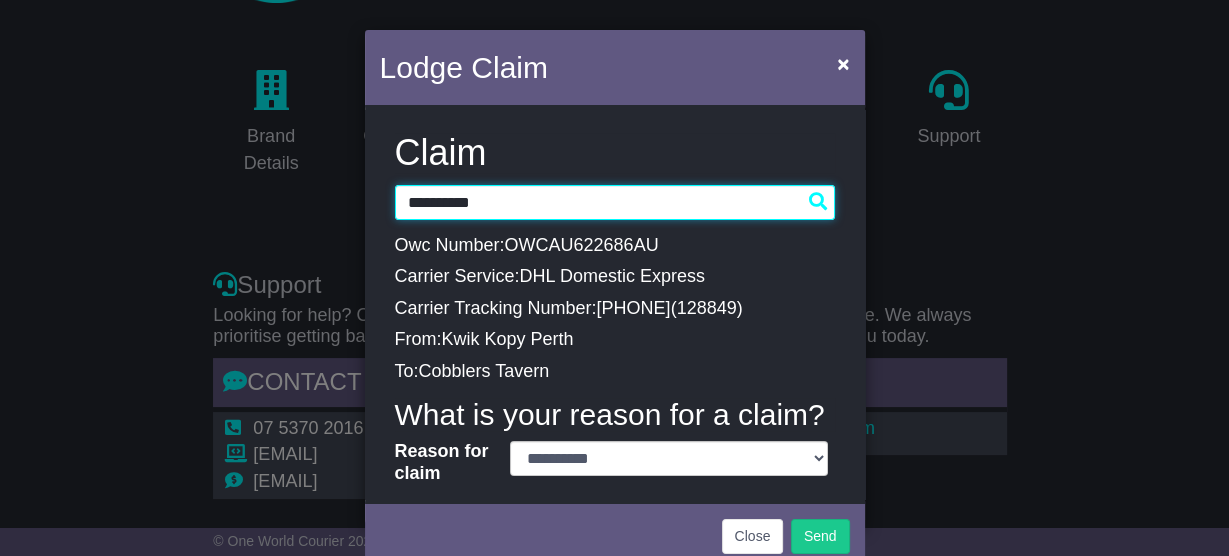 scroll, scrollTop: 42, scrollLeft: 0, axis: vertical 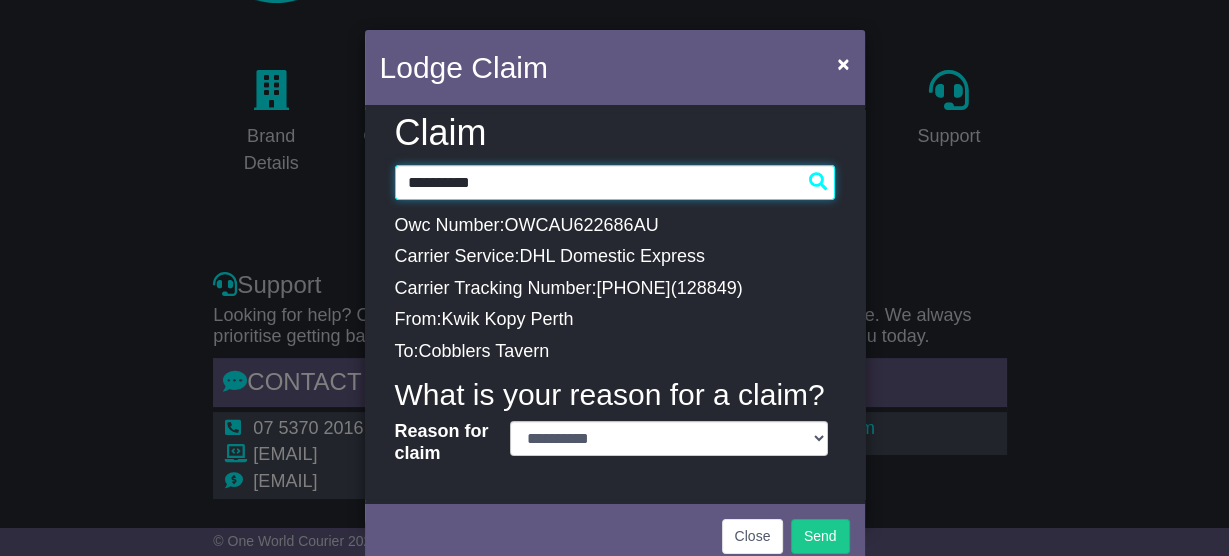 type on "**********" 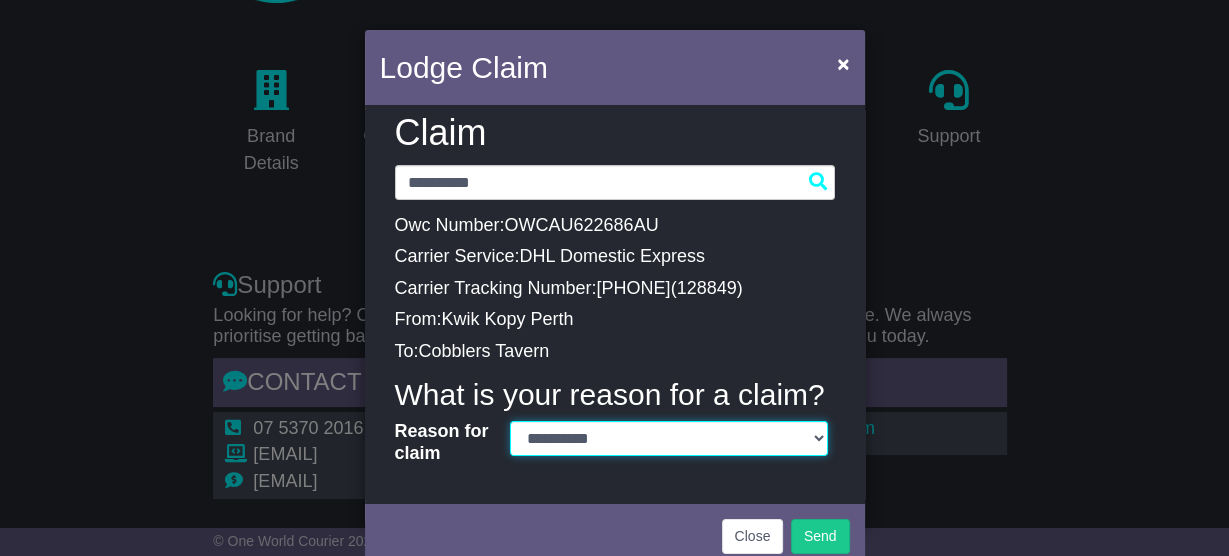 click on "**********" at bounding box center [669, 438] 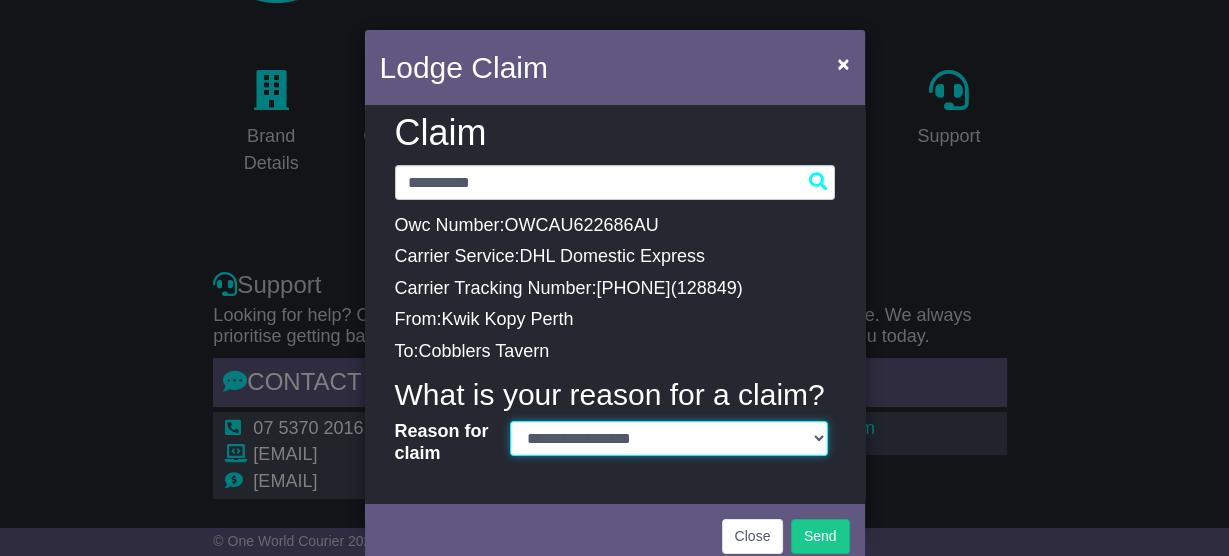 click on "**********" at bounding box center (669, 438) 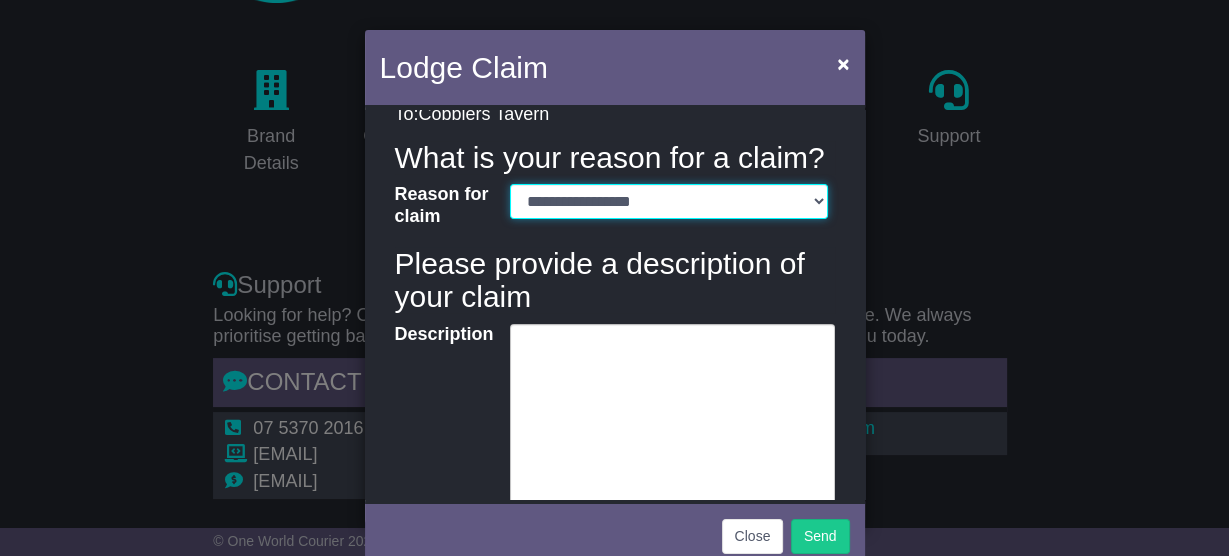 scroll, scrollTop: 282, scrollLeft: 0, axis: vertical 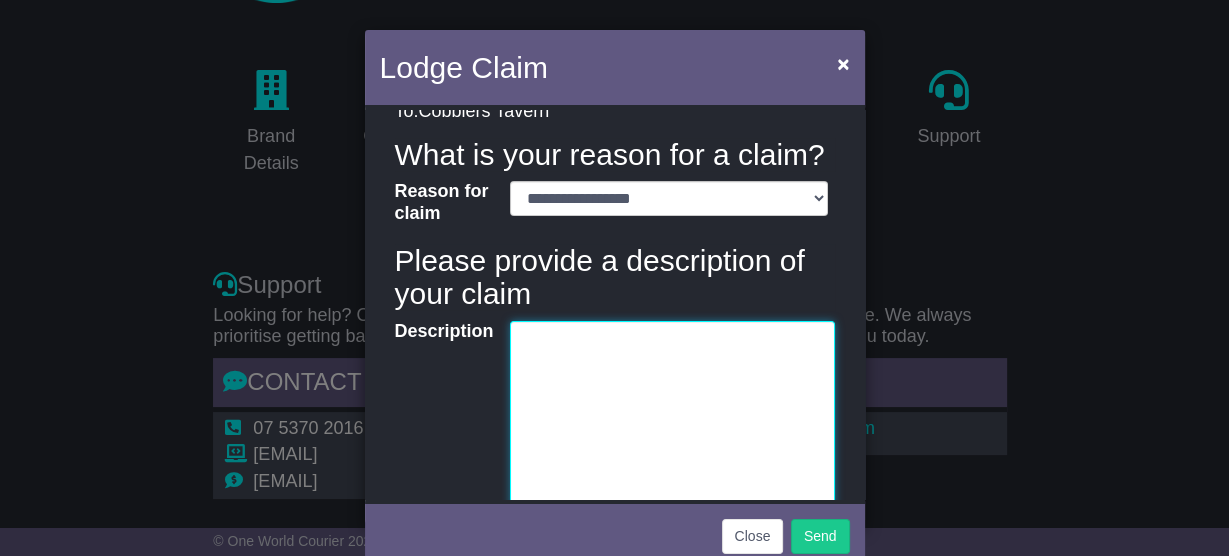 click on "Description" at bounding box center [672, 448] 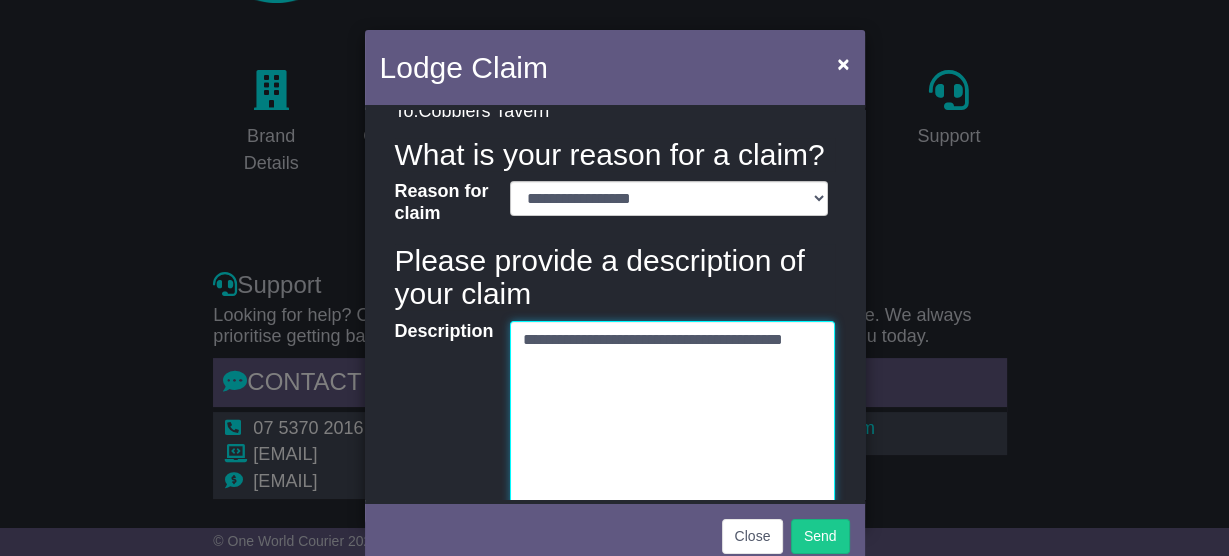 click on "**********" at bounding box center (672, 448) 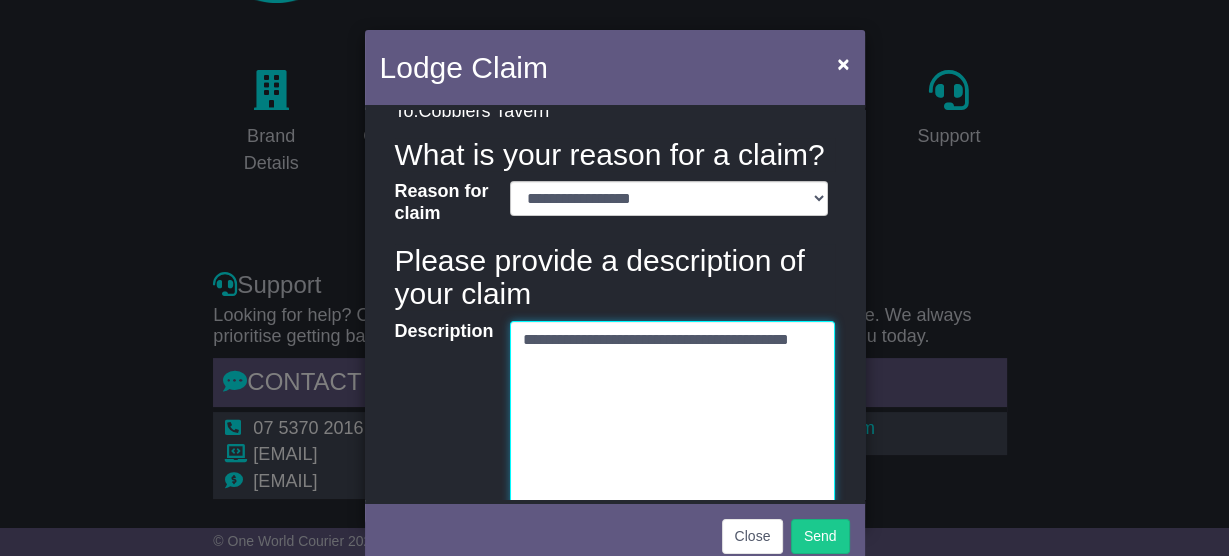 click on "**********" at bounding box center (672, 448) 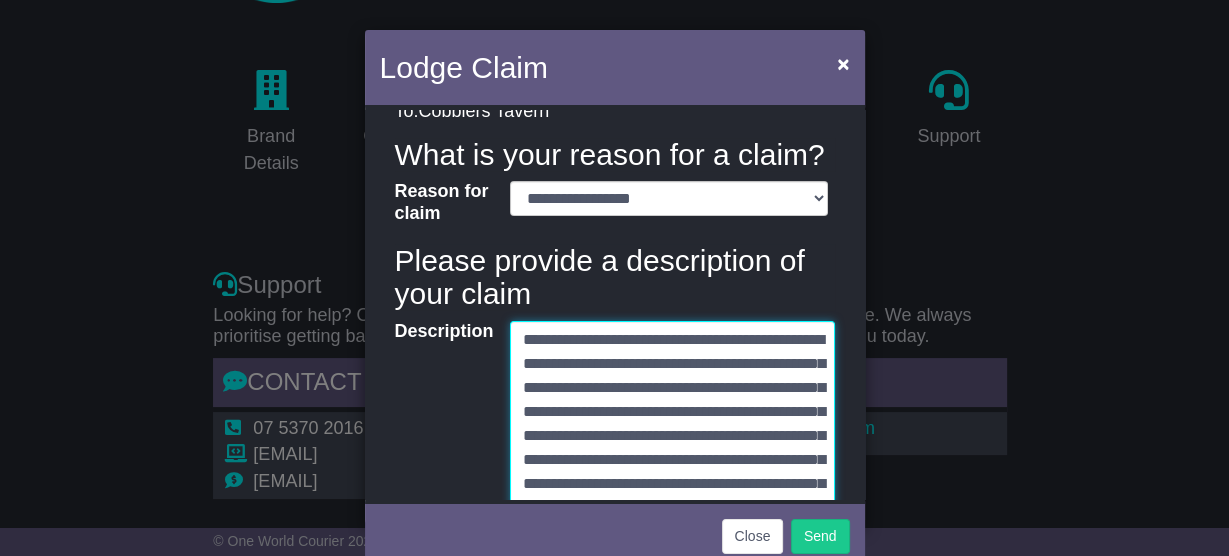 scroll, scrollTop: 110, scrollLeft: 0, axis: vertical 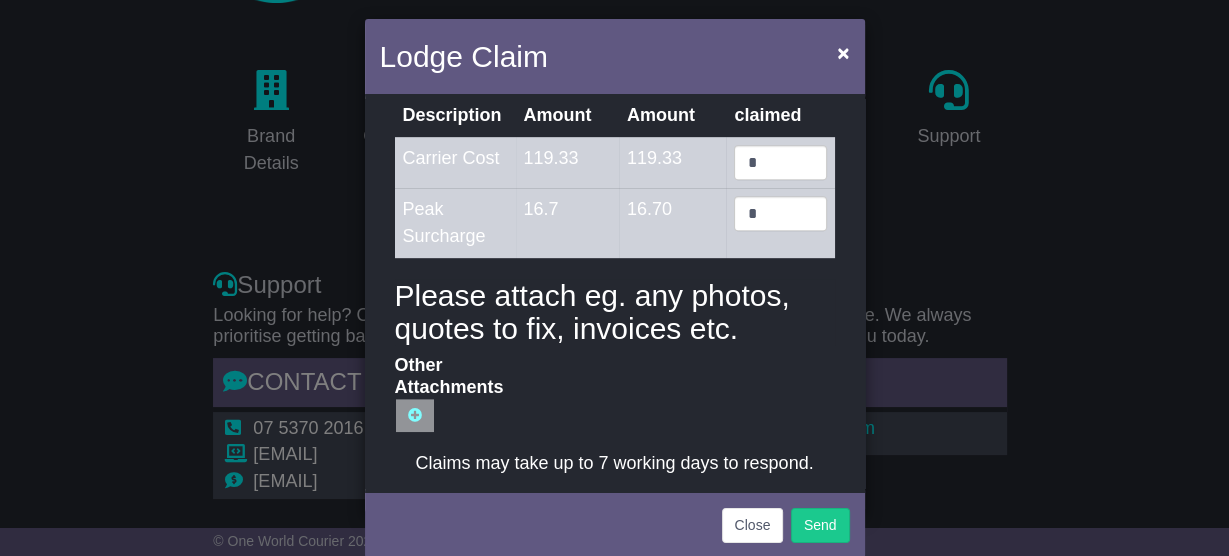 type on "**********" 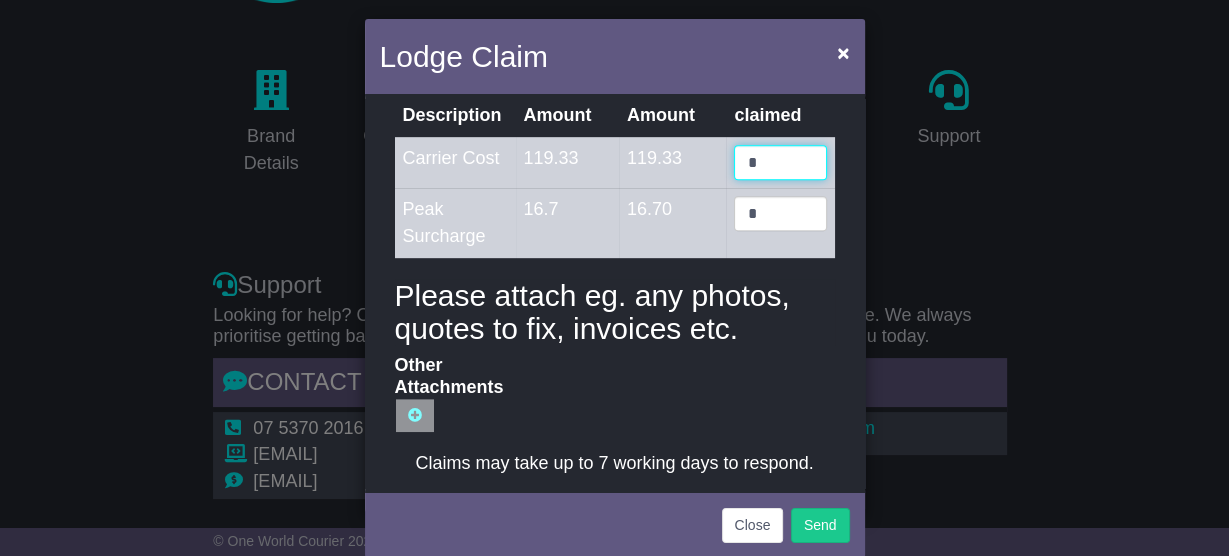 drag, startPoint x: 748, startPoint y: 159, endPoint x: 659, endPoint y: 158, distance: 89.005615 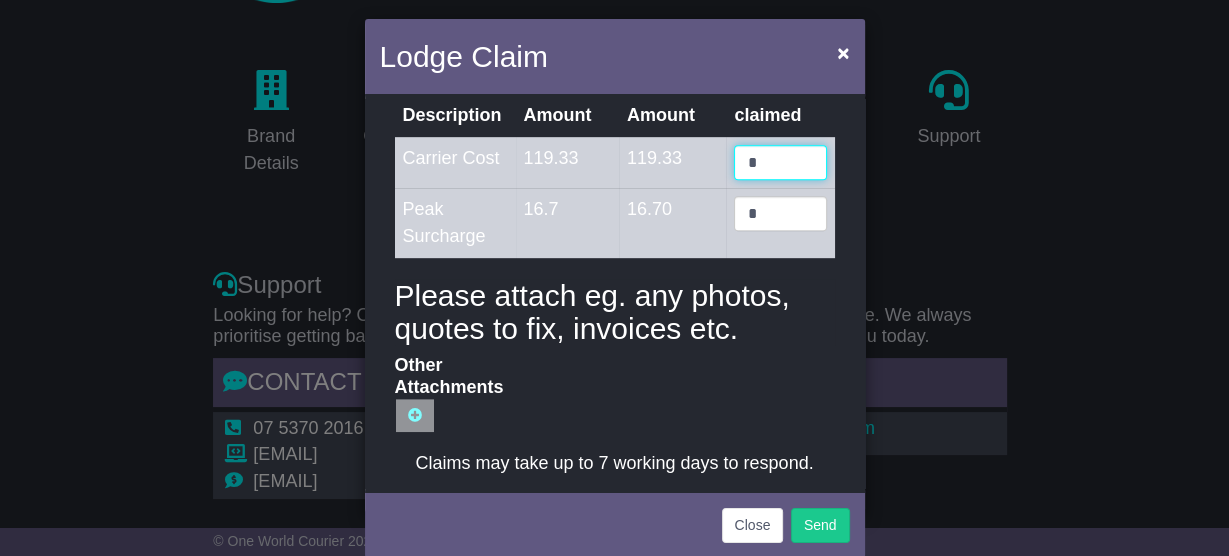 click on "Carrier Cost
119.33
119.33
*" at bounding box center [615, 162] 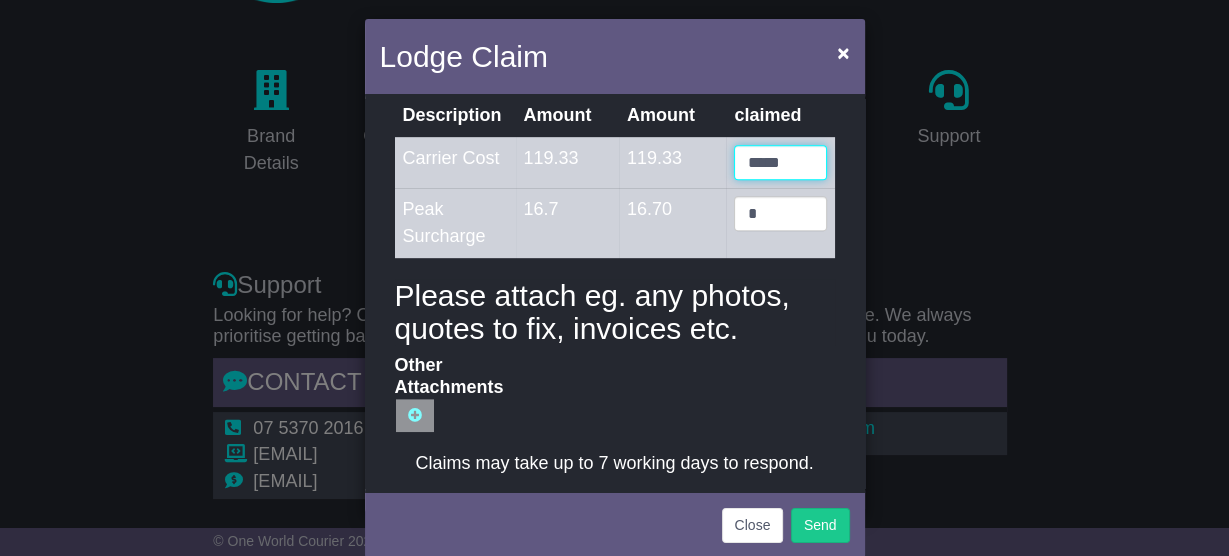 type on "*****" 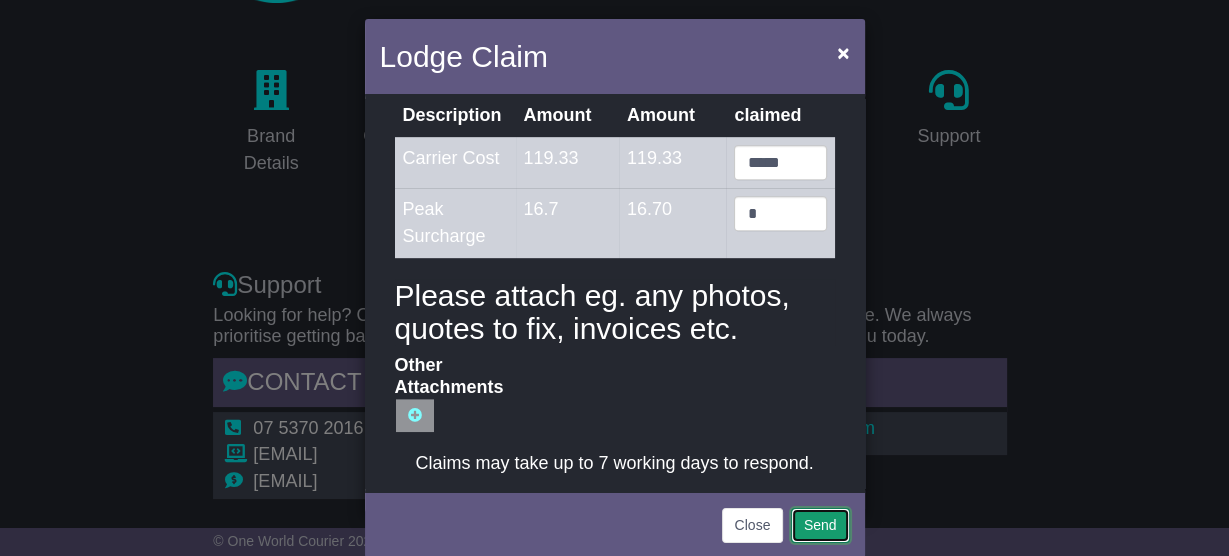 click on "Send" at bounding box center (820, 525) 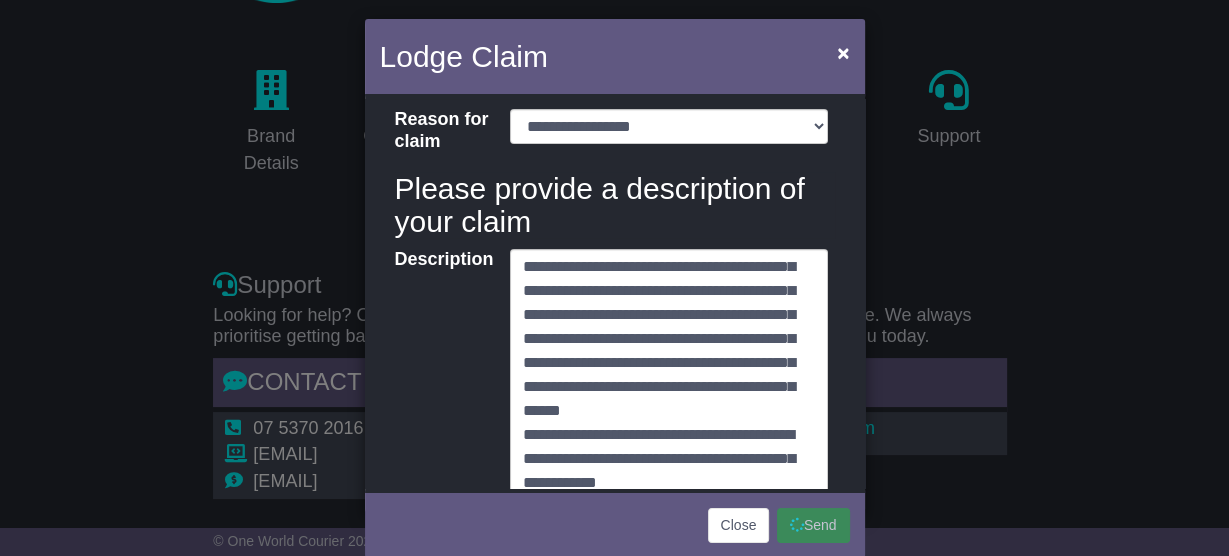 scroll, scrollTop: 337, scrollLeft: 0, axis: vertical 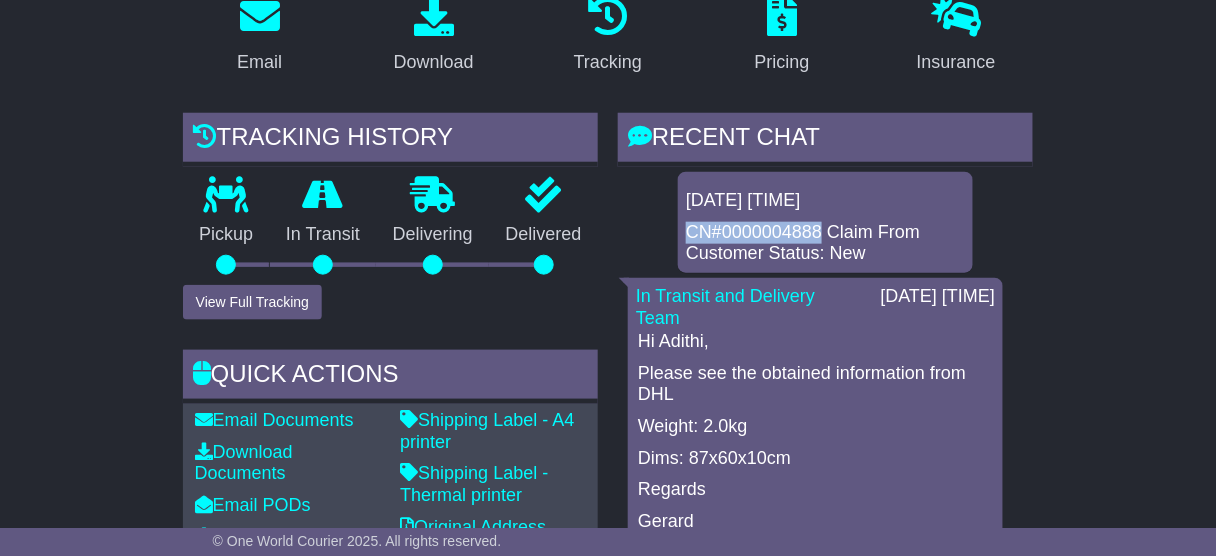 drag, startPoint x: 822, startPoint y: 227, endPoint x: 673, endPoint y: 227, distance: 149 